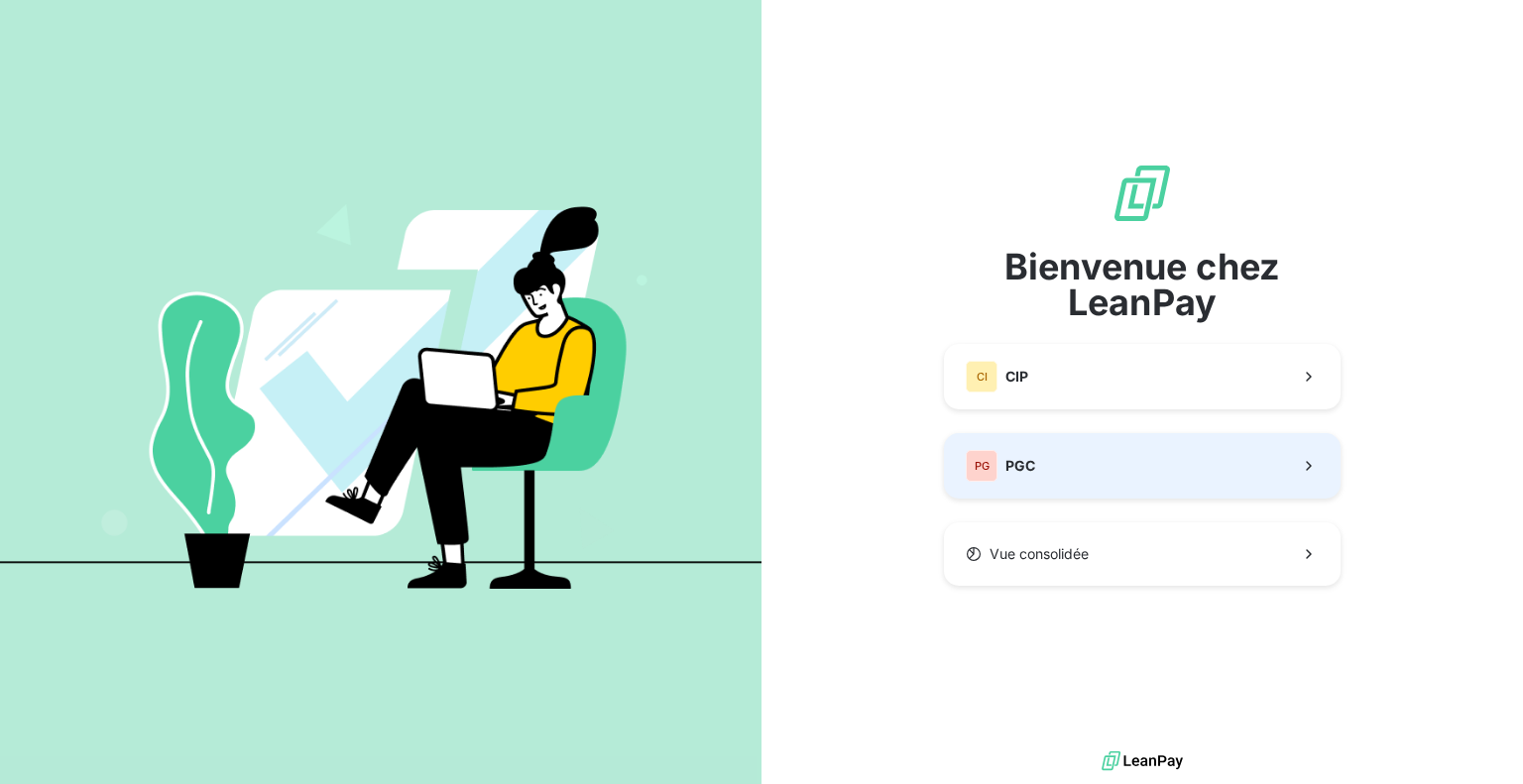 scroll, scrollTop: 0, scrollLeft: 0, axis: both 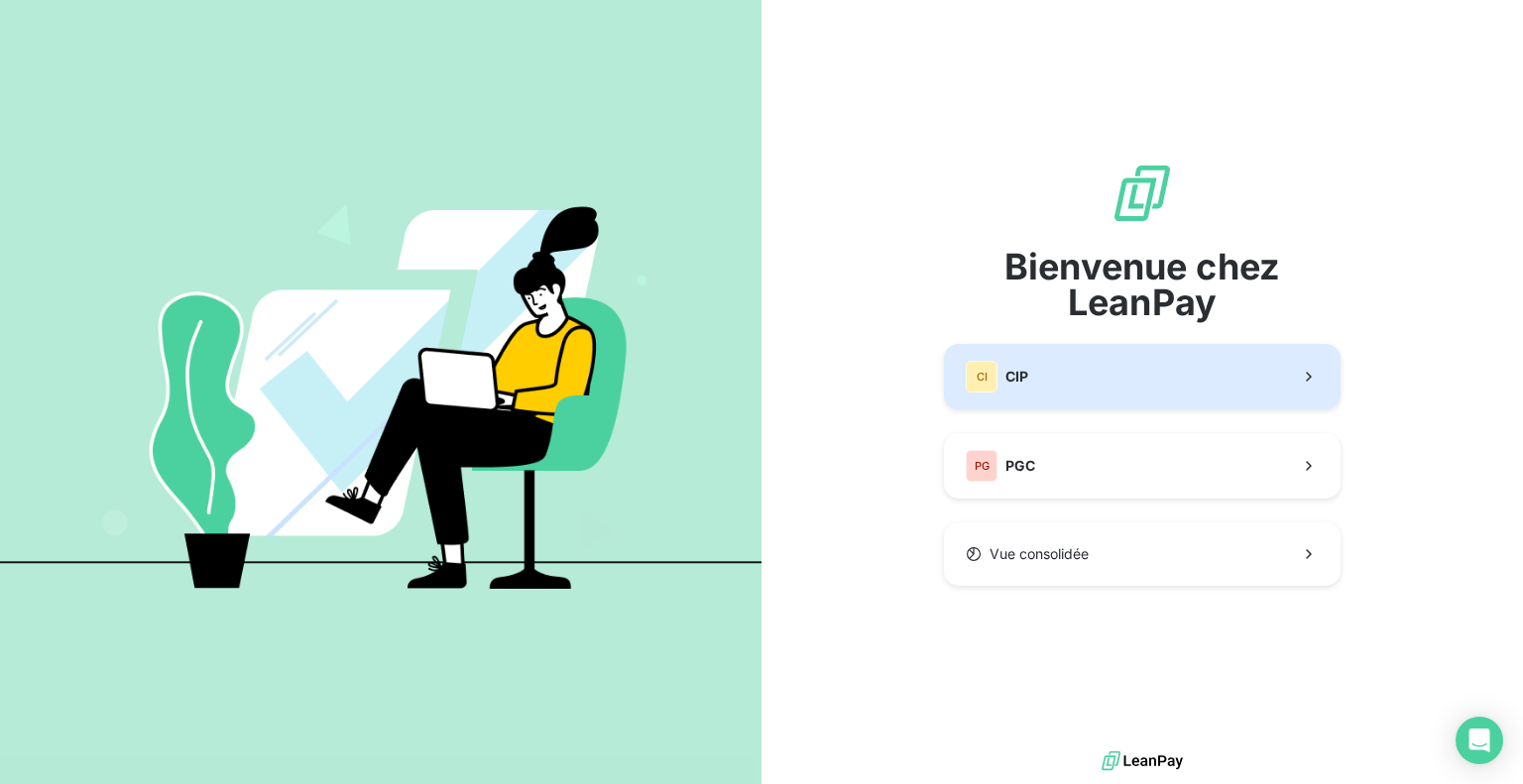 click on "CI CIP" at bounding box center (1142, 377) 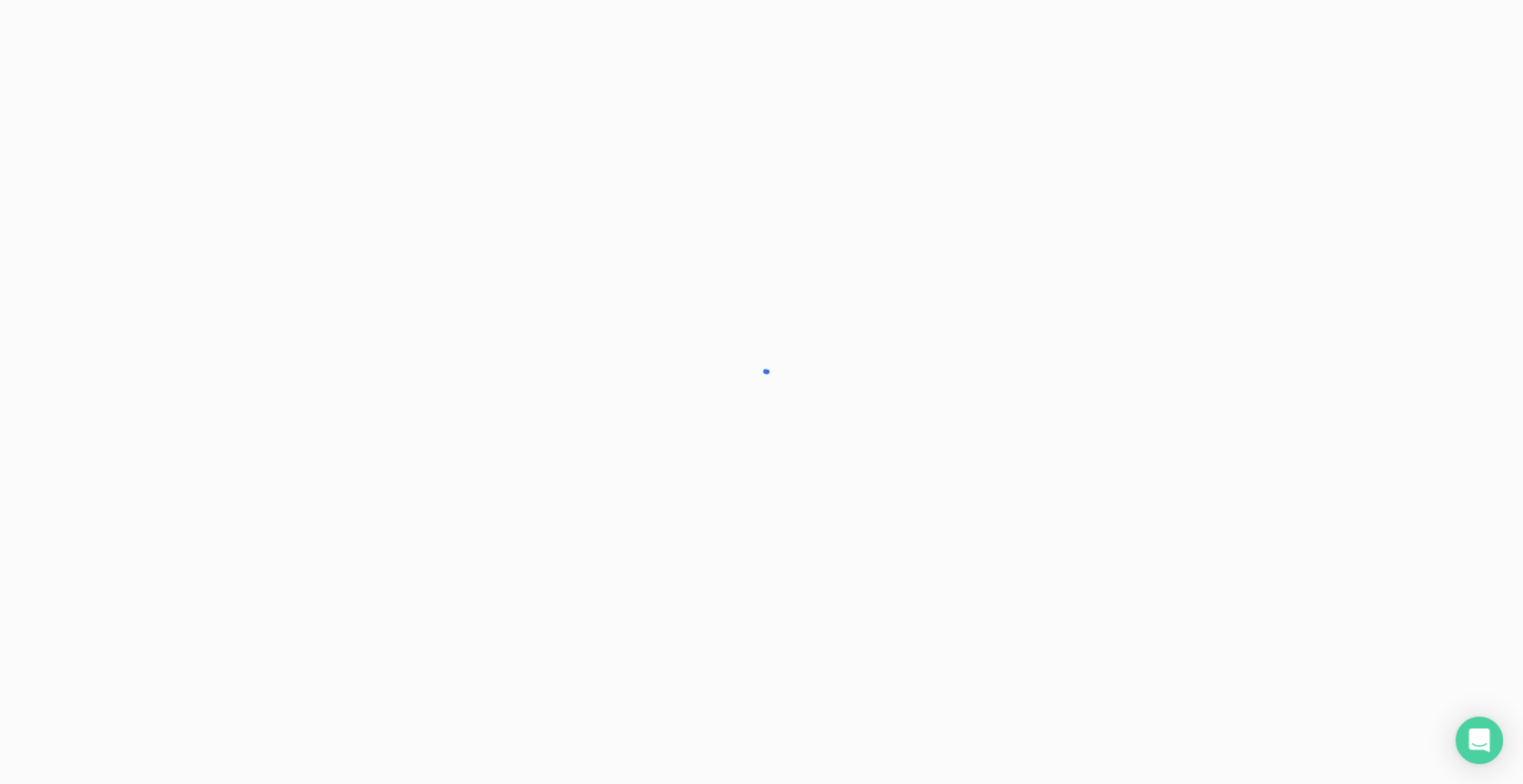 scroll, scrollTop: 0, scrollLeft: 0, axis: both 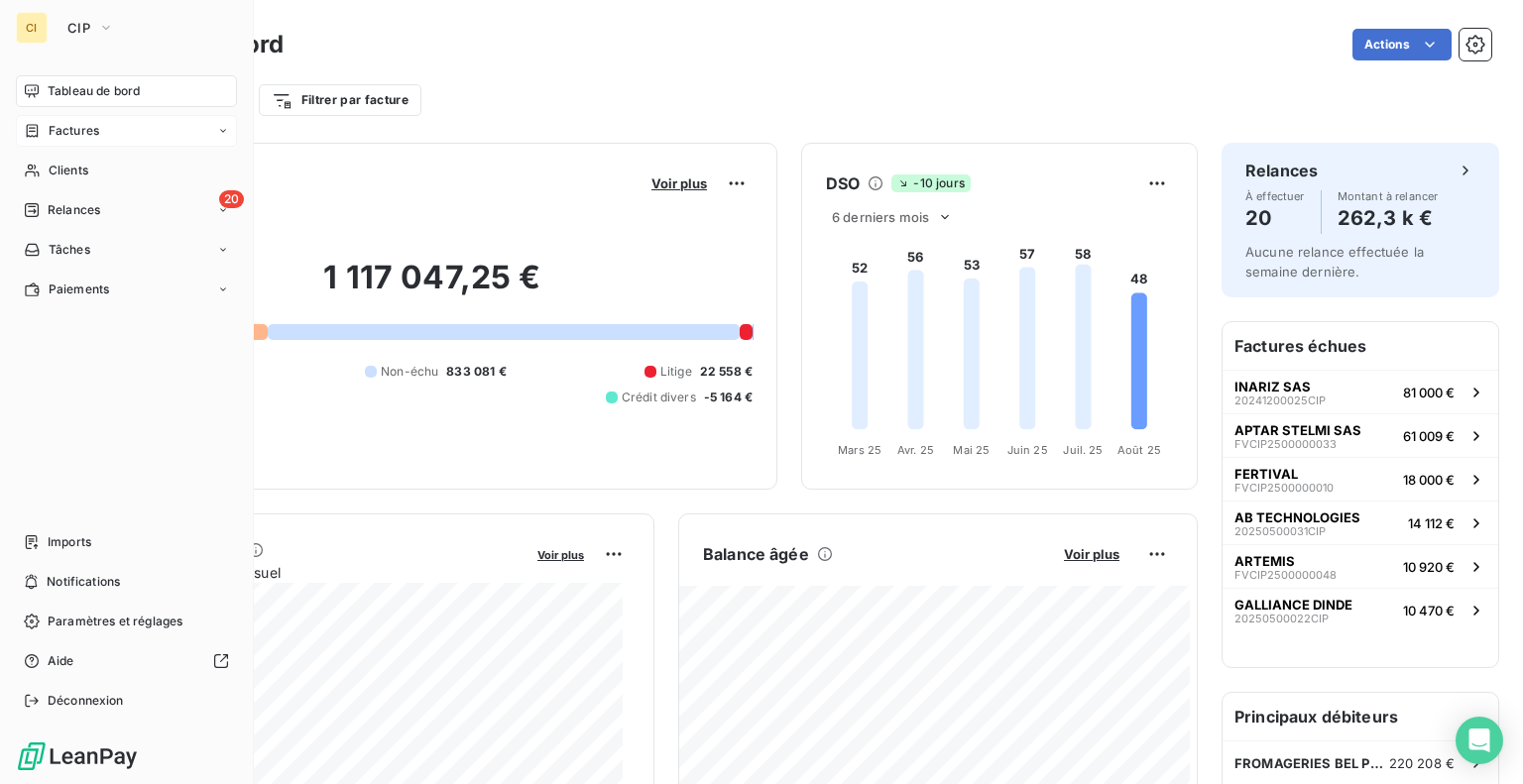 click on "Factures" at bounding box center [73, 131] 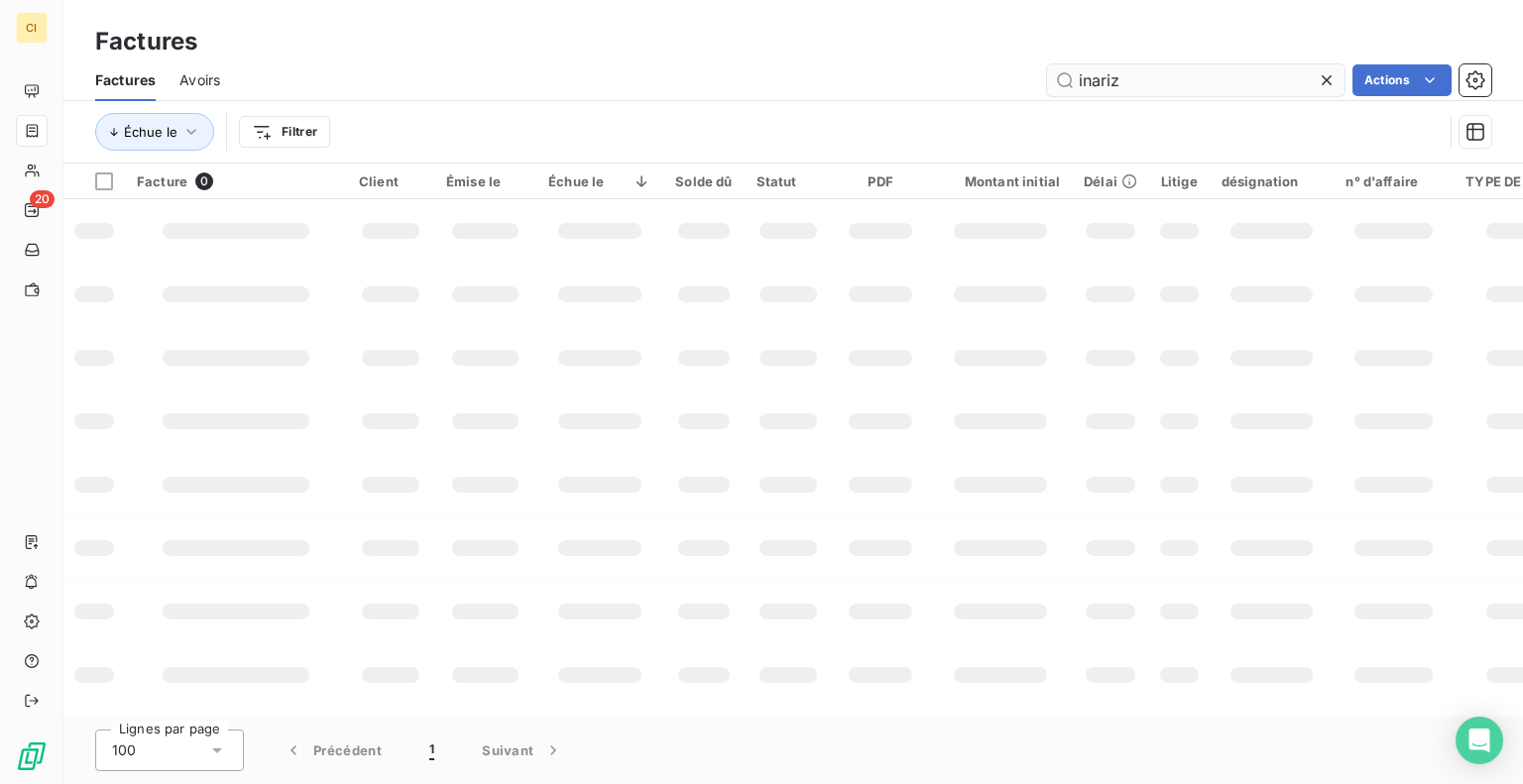 click on "inariz Actions" at bounding box center [868, 80] 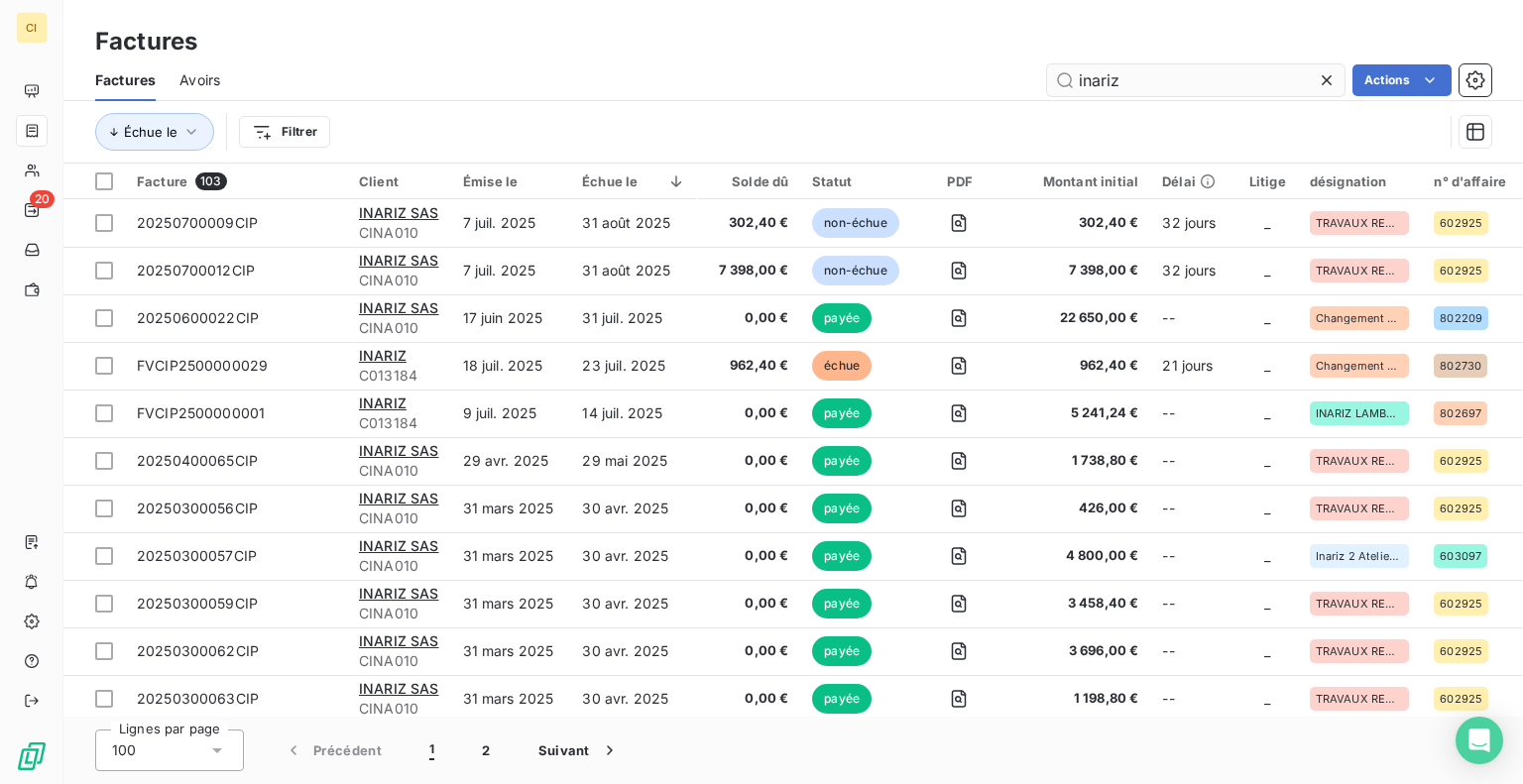 click on "inariz" at bounding box center [1196, 80] 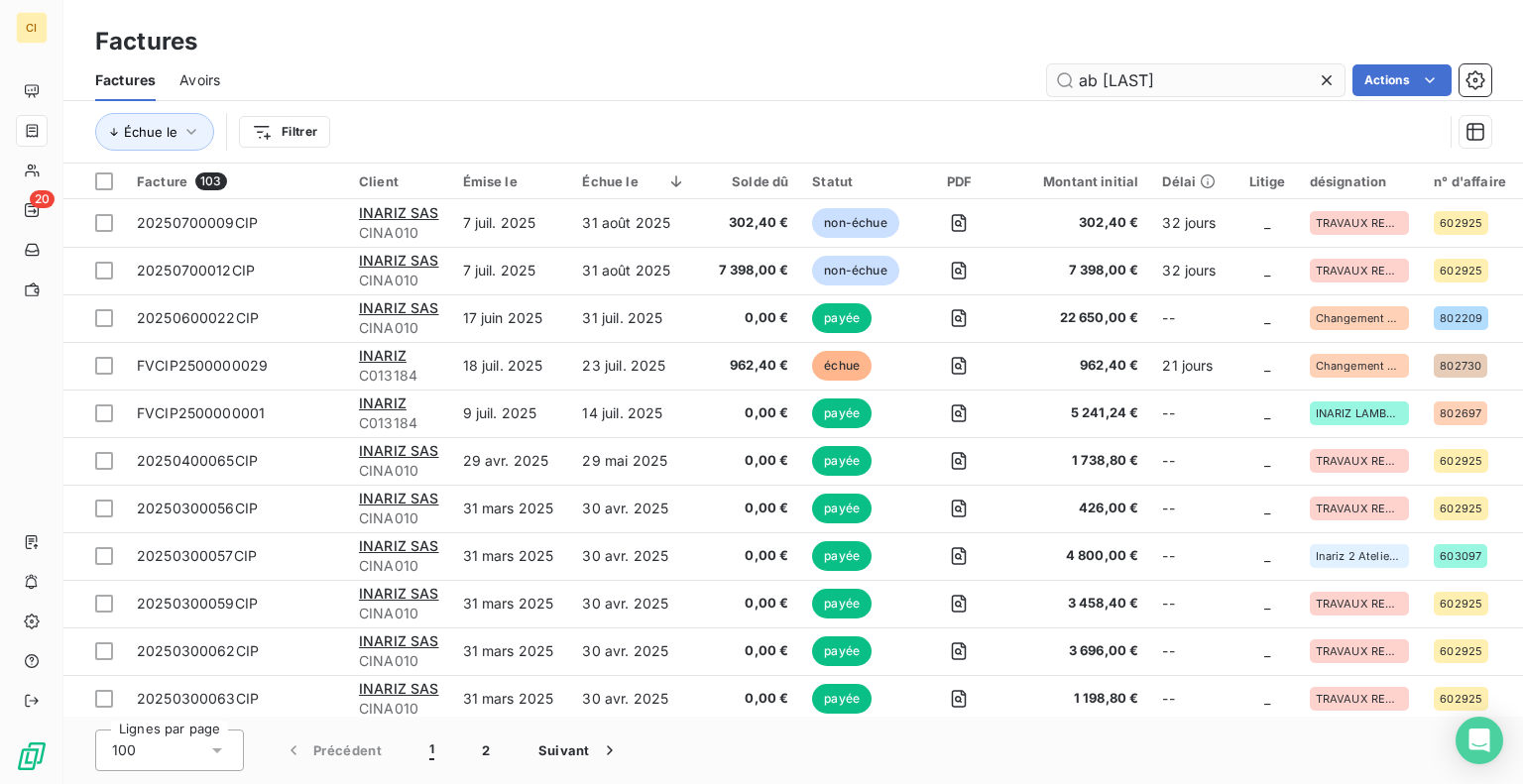 type on "[NAME]" 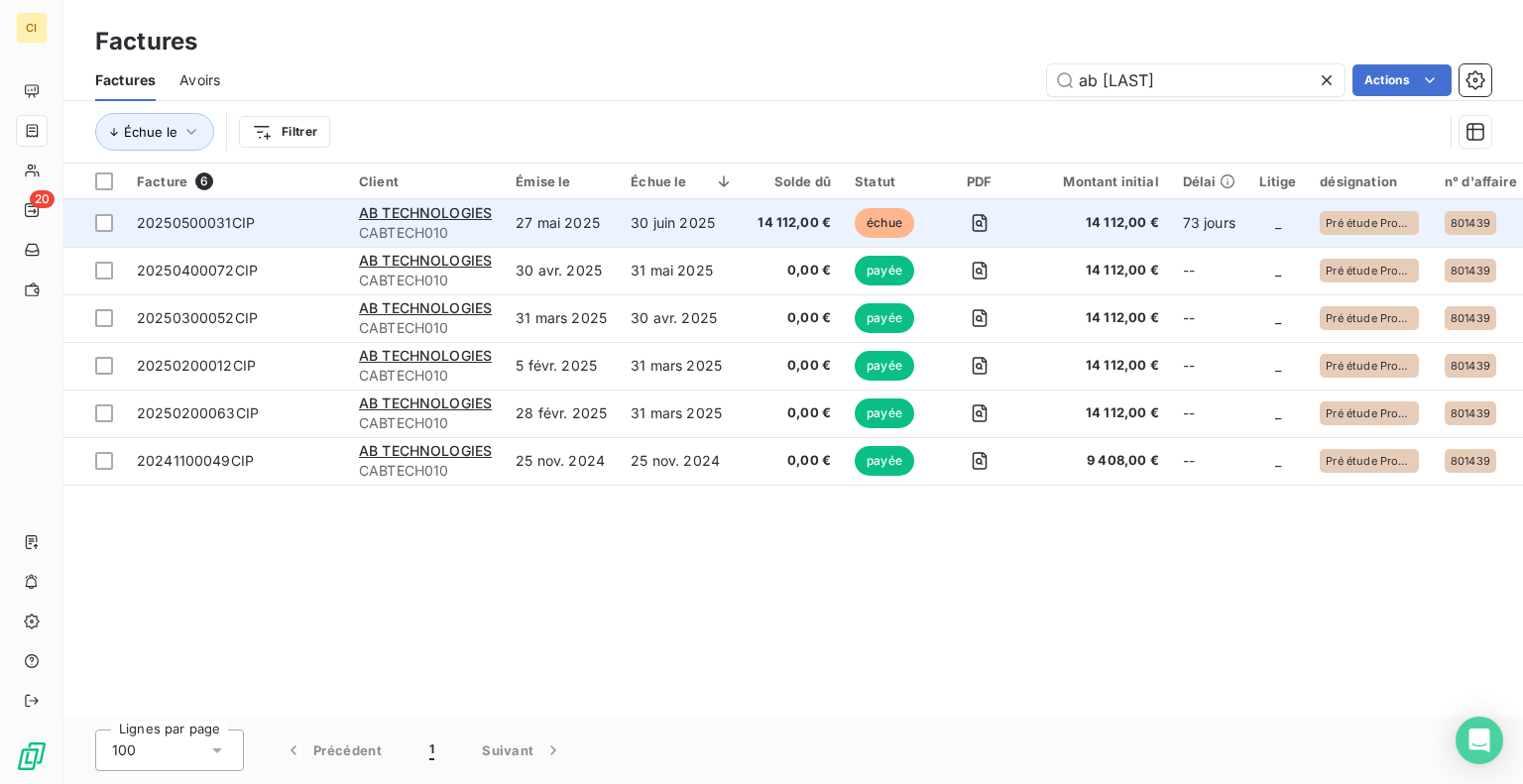 click on "30 juin 2025" at bounding box center (682, 223) 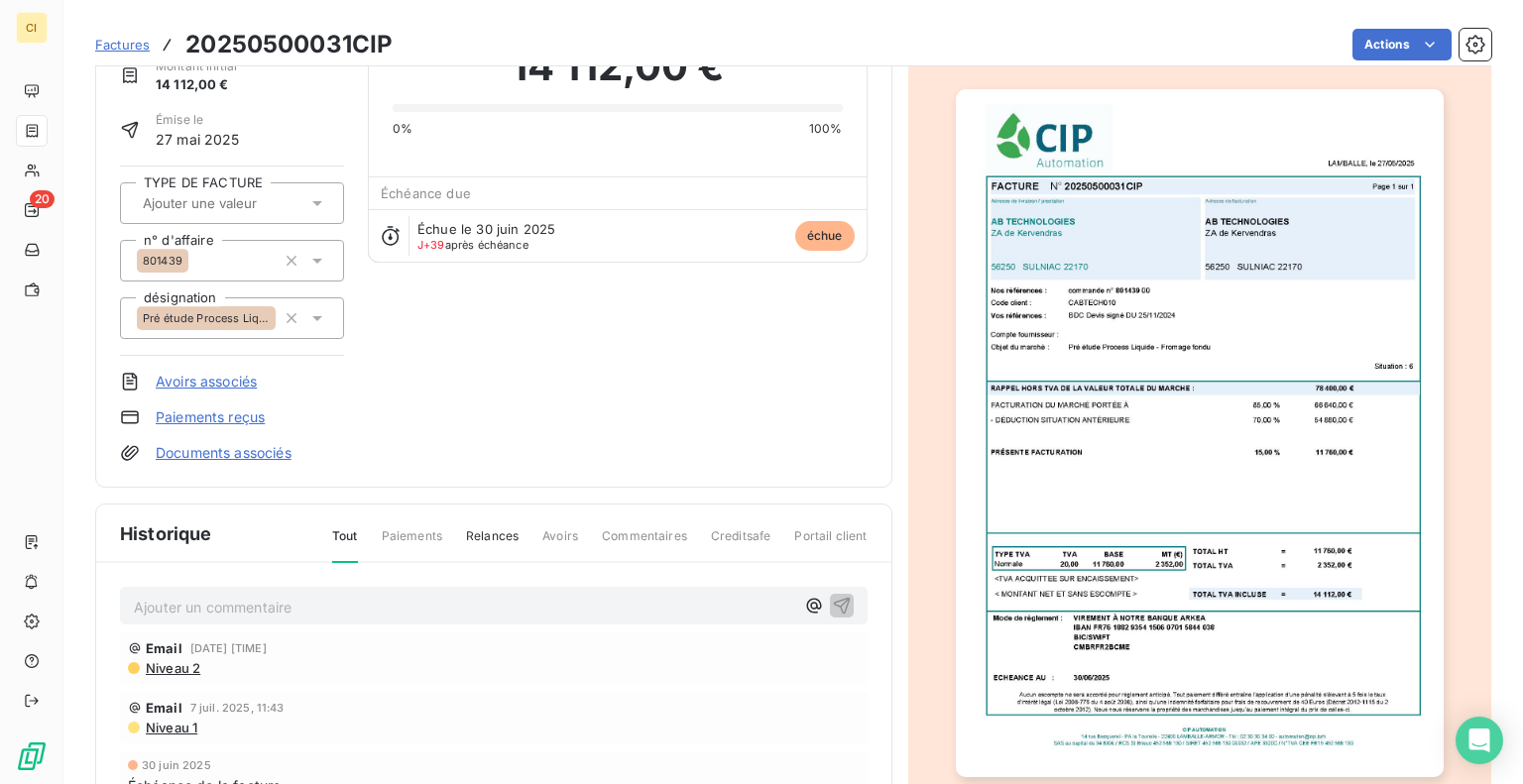 scroll, scrollTop: 0, scrollLeft: 0, axis: both 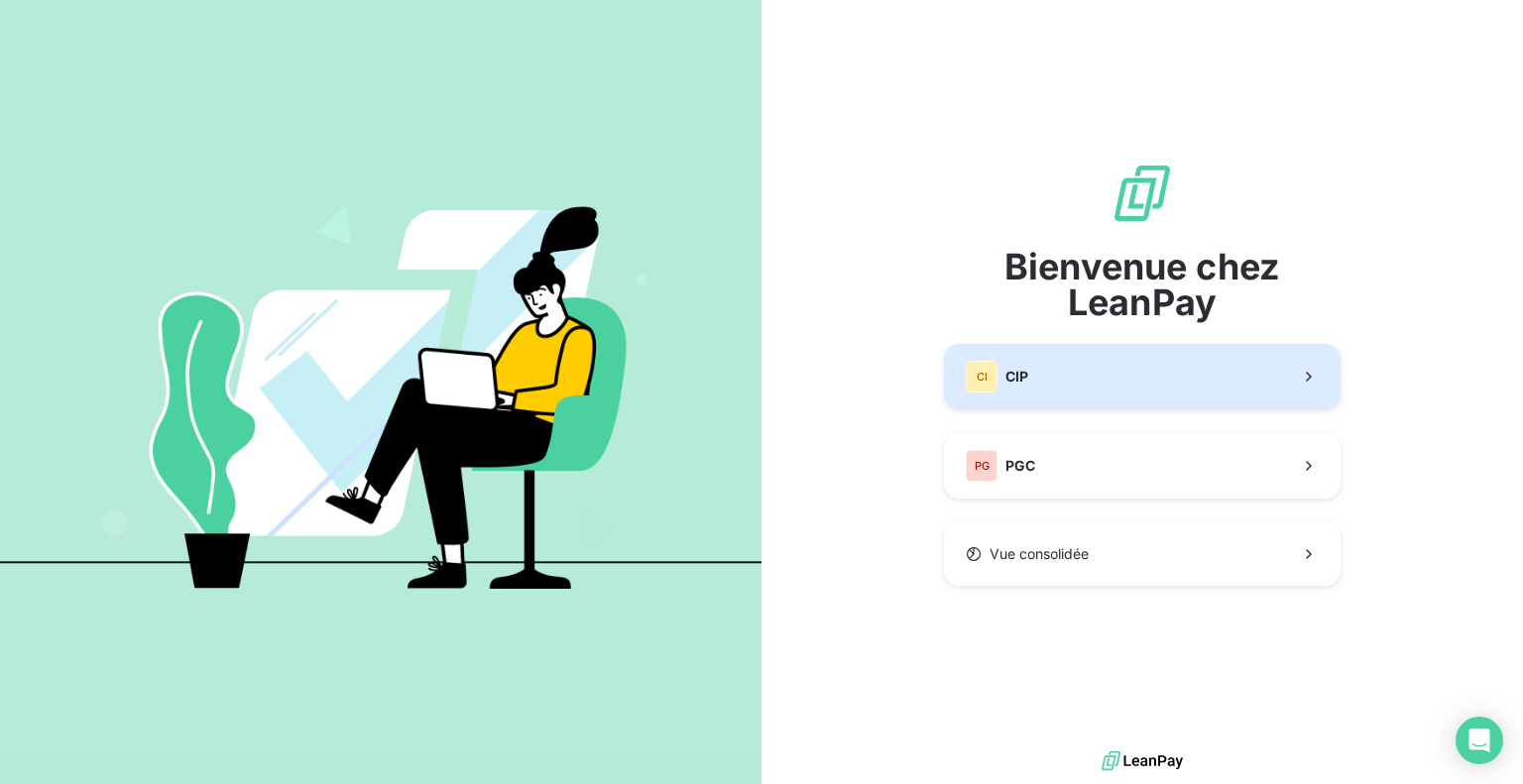 click on "CI CIP" at bounding box center (1142, 377) 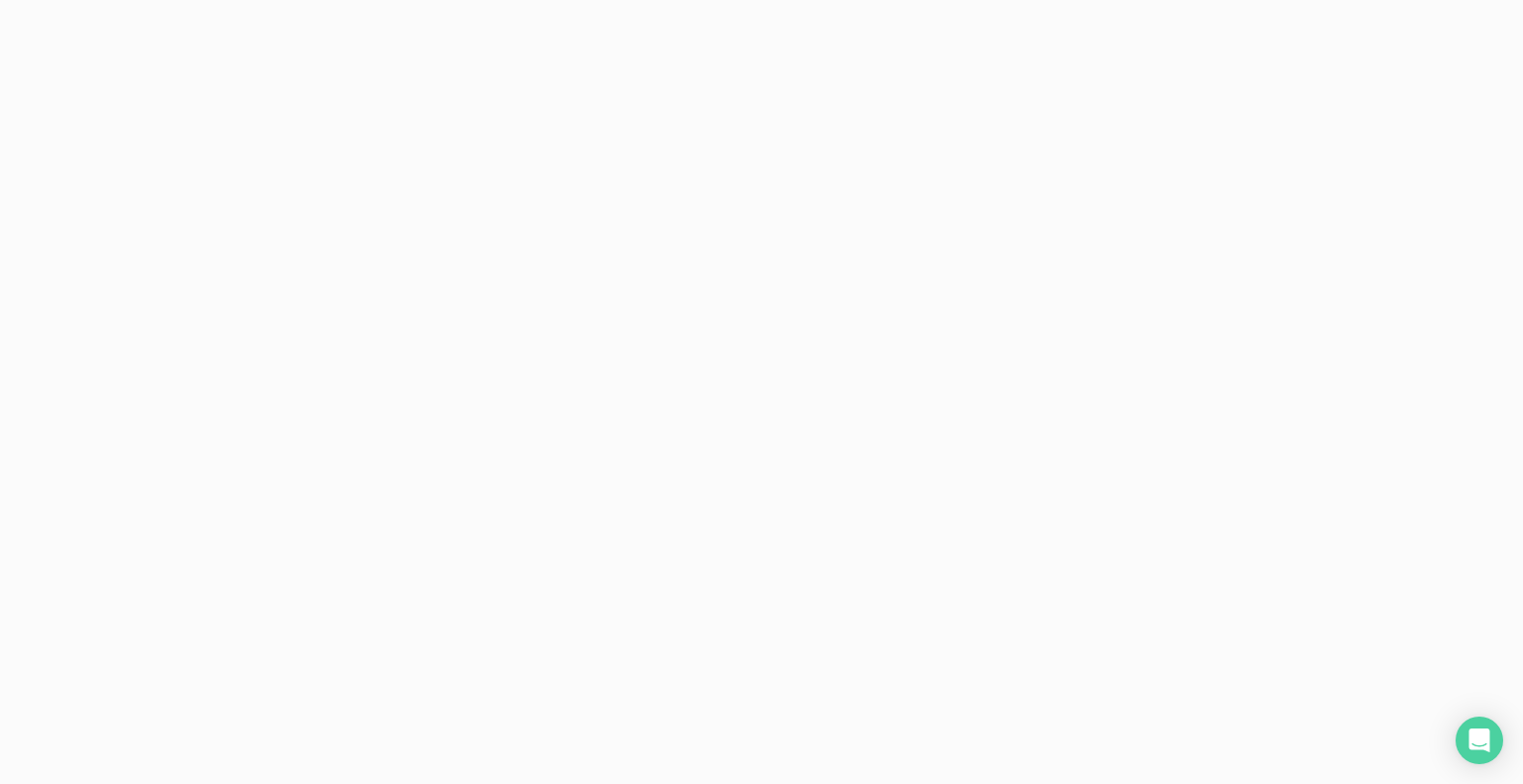 scroll, scrollTop: 0, scrollLeft: 0, axis: both 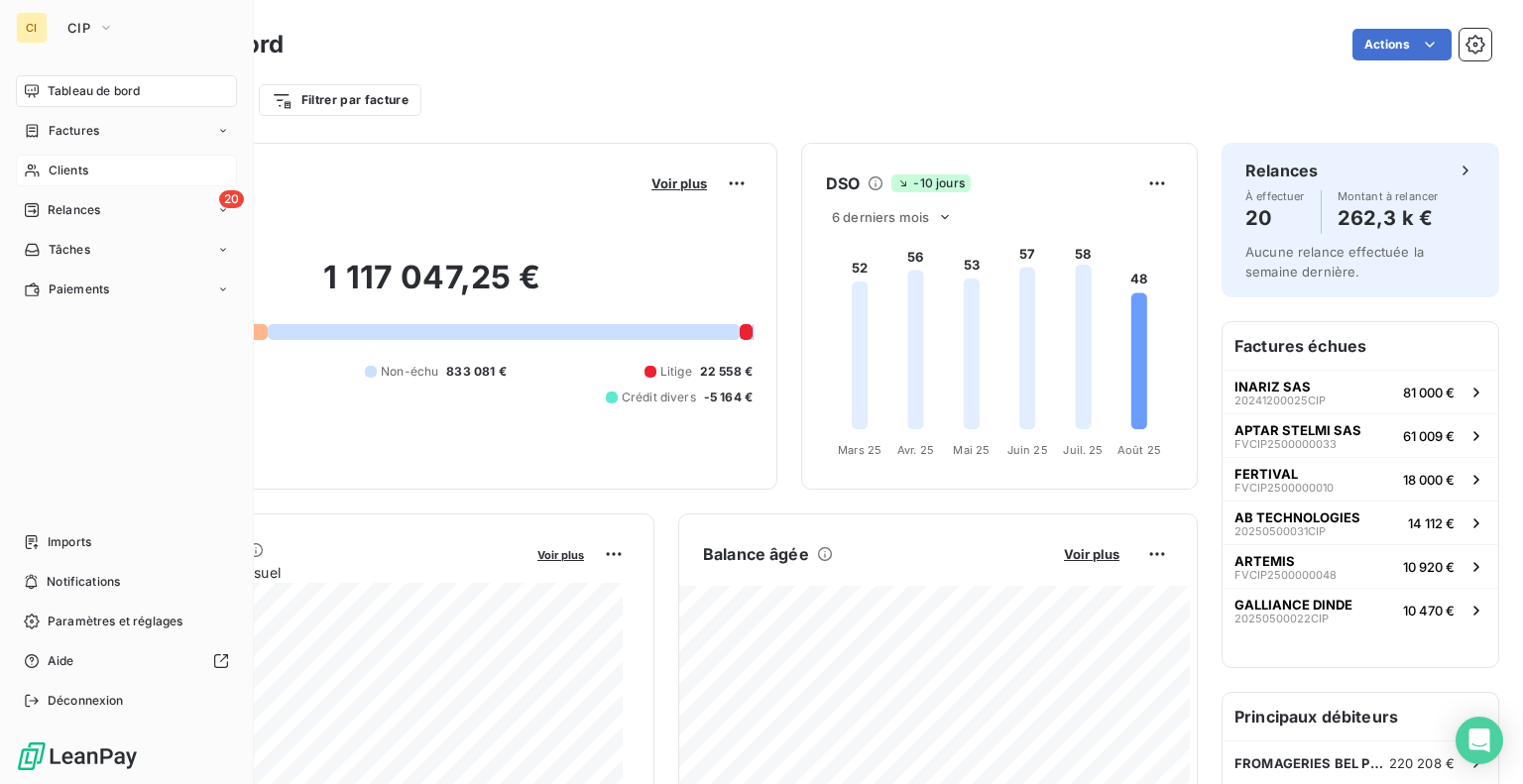 click on "Clients" at bounding box center [126, 170] 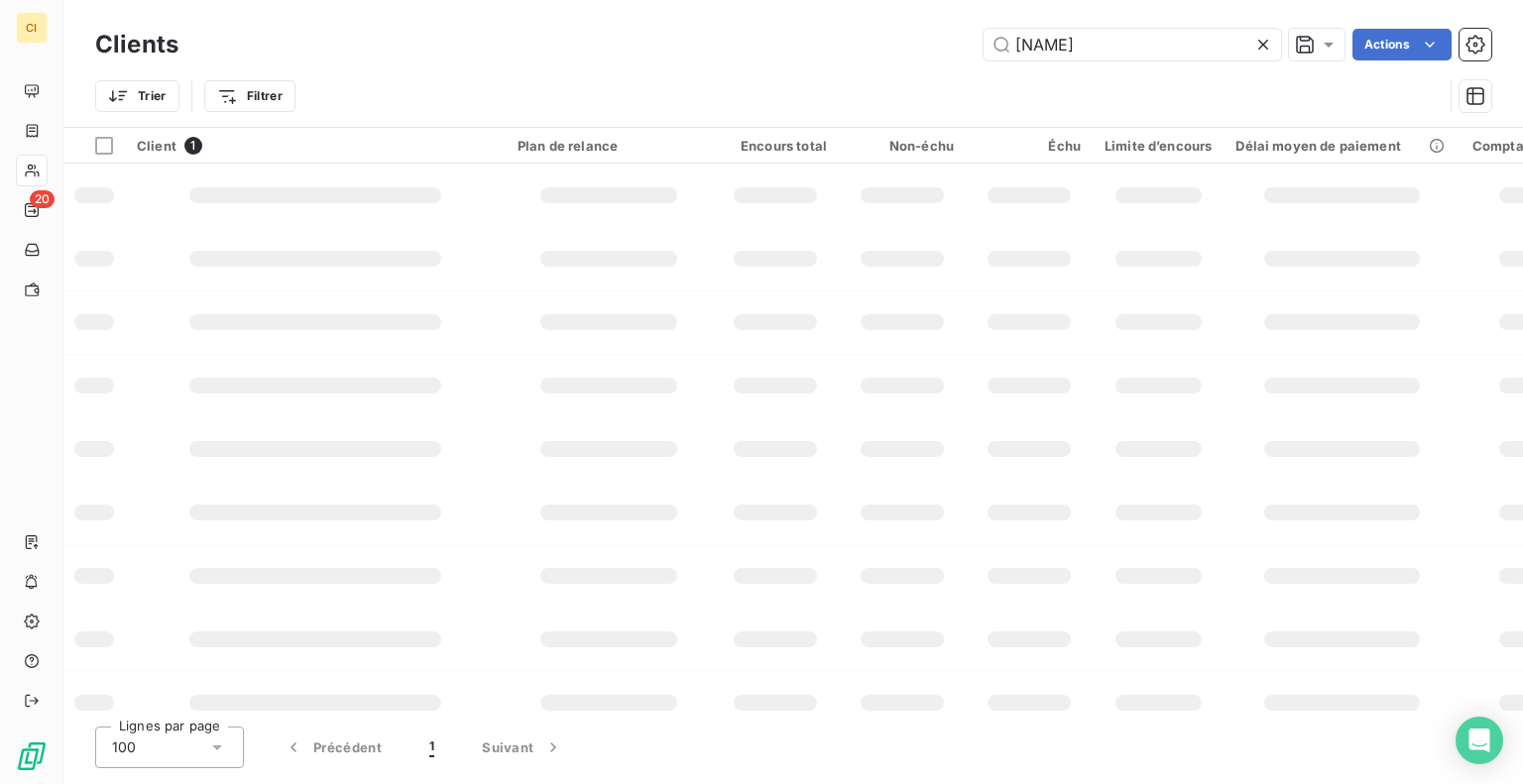 type on "[NAME]" 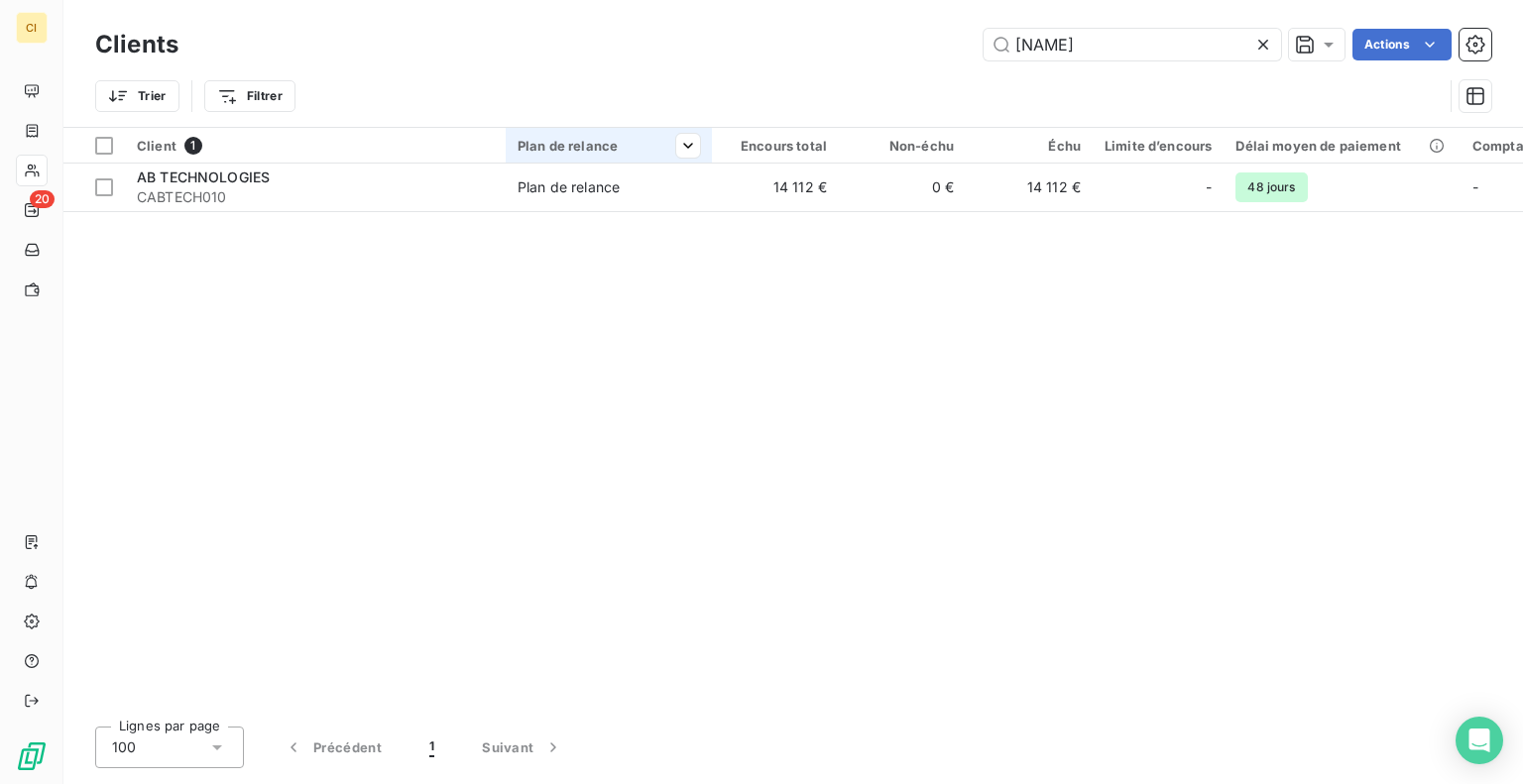 click at bounding box center (609, 163) 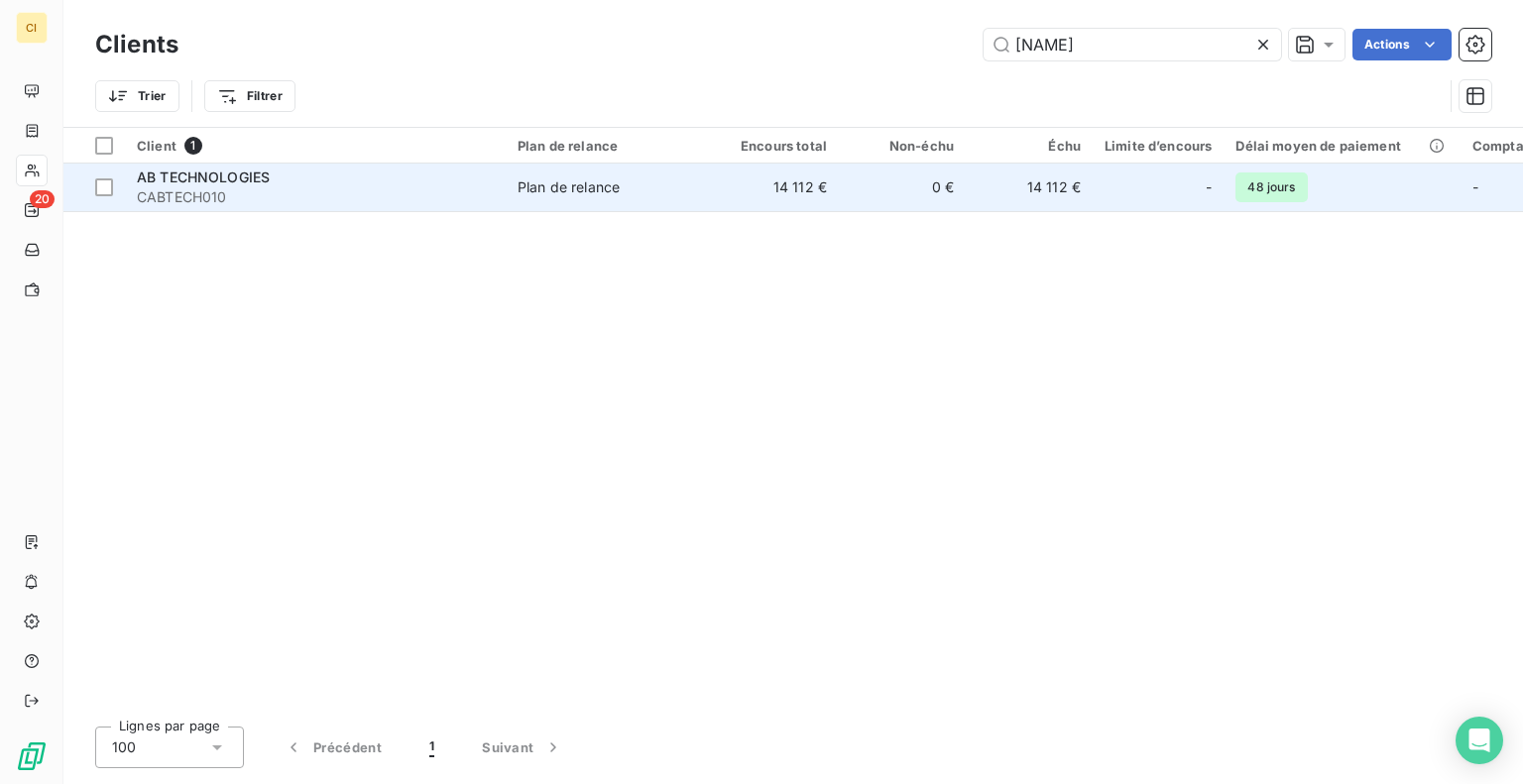 click on "Plan de relance" at bounding box center [568, 187] 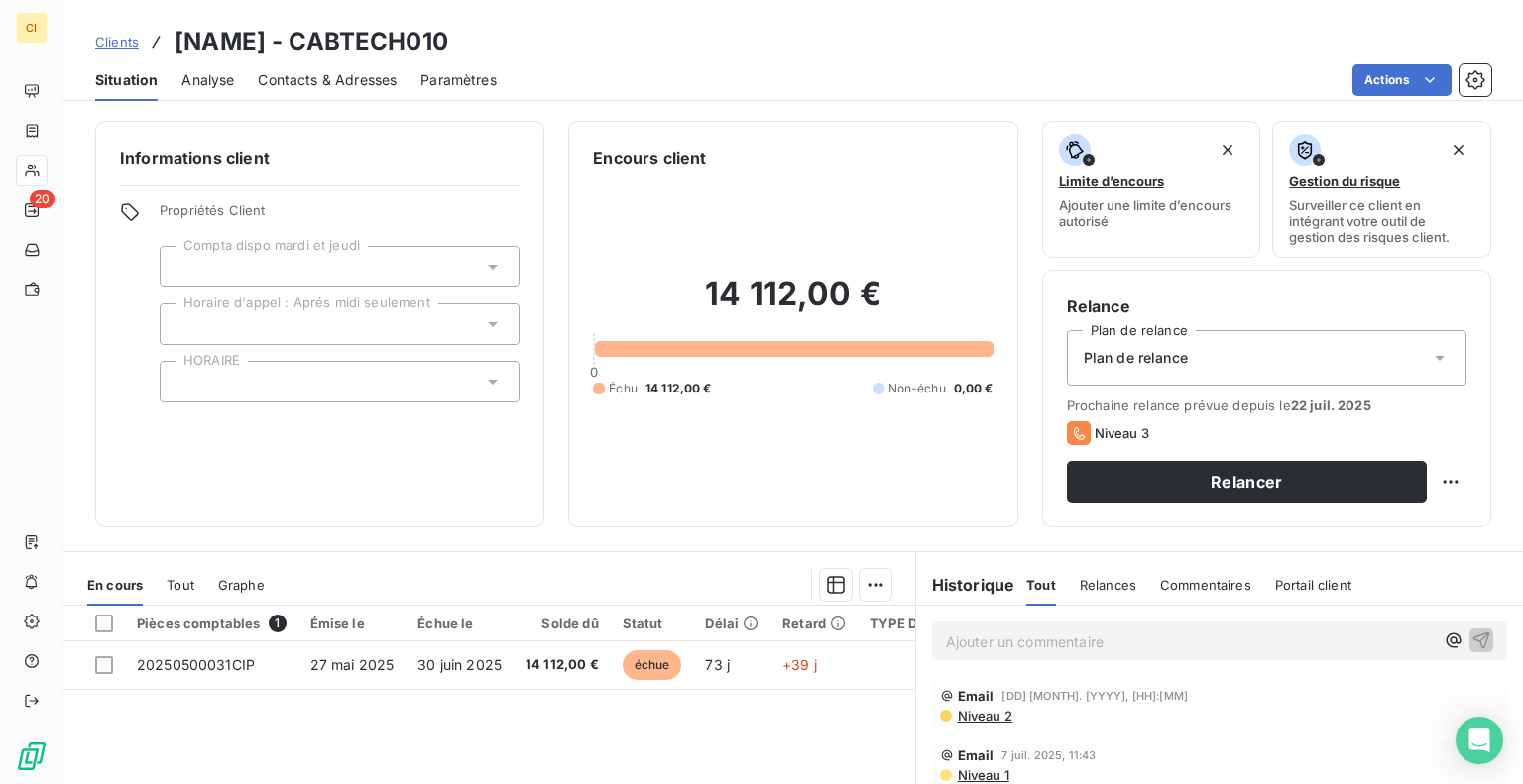 click on "Contacts & Adresses" at bounding box center (327, 80) 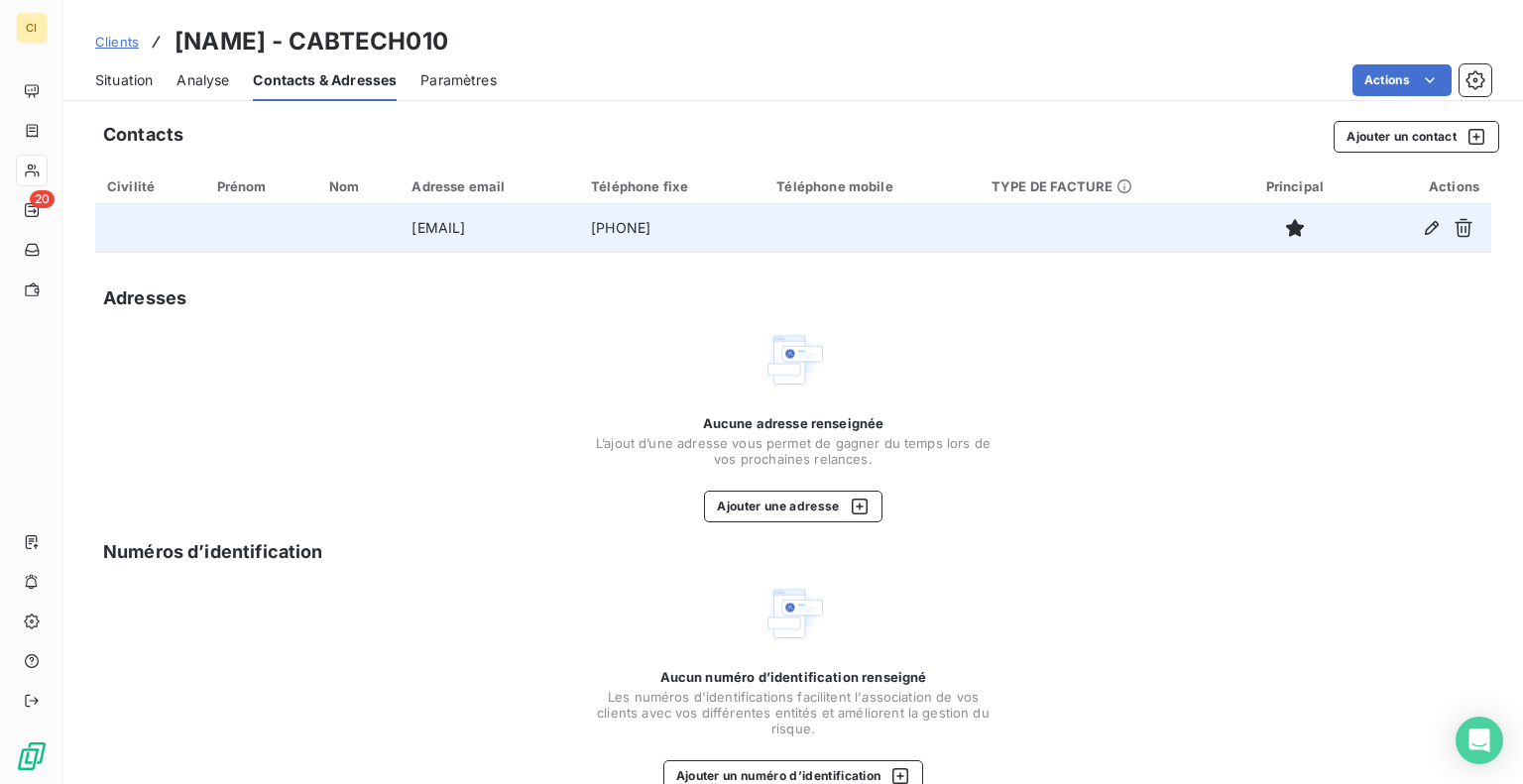 drag, startPoint x: 588, startPoint y: 231, endPoint x: 382, endPoint y: 230, distance: 206.00243 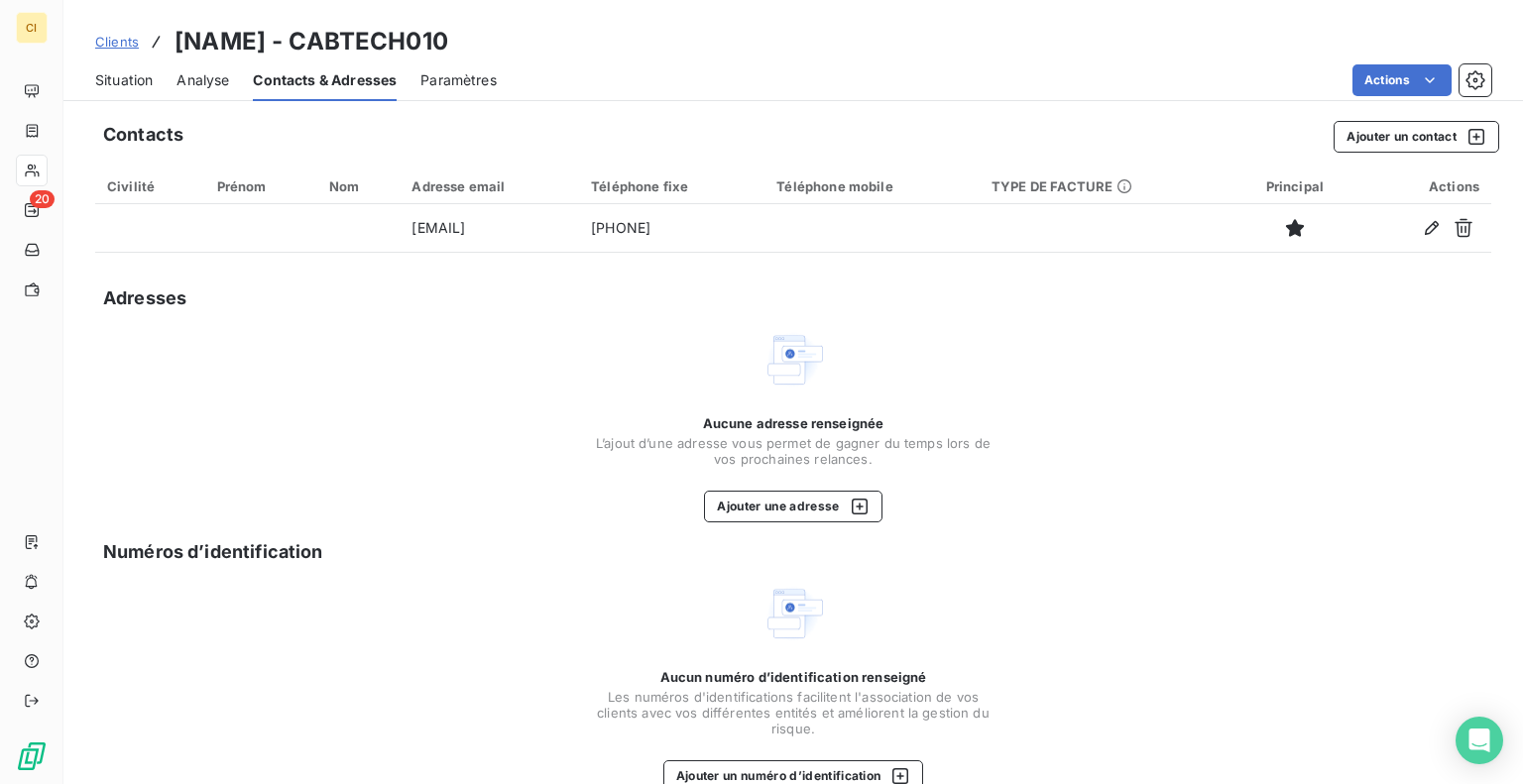 click on "Contacts Ajouter un contact Civilité Prénom Nom Adresse email Téléphone fixe Téléphone mobile TYPE DE FACTURE Principal Actions [EMAIL] [PHONE] Adresses Aucune adresse renseignée L’ajout d’une adresse vous permet de gagner du temps lors de vos prochaines relances. Ajouter une adresse Numéros d’identification Aucun numéro d’identification renseigné Les numéros d'identifications facilitent l'association de vos clients avec vos différentes entités et améliorent la gestion du risque. Ajouter un numéro d’identification" at bounding box center (793, 466) 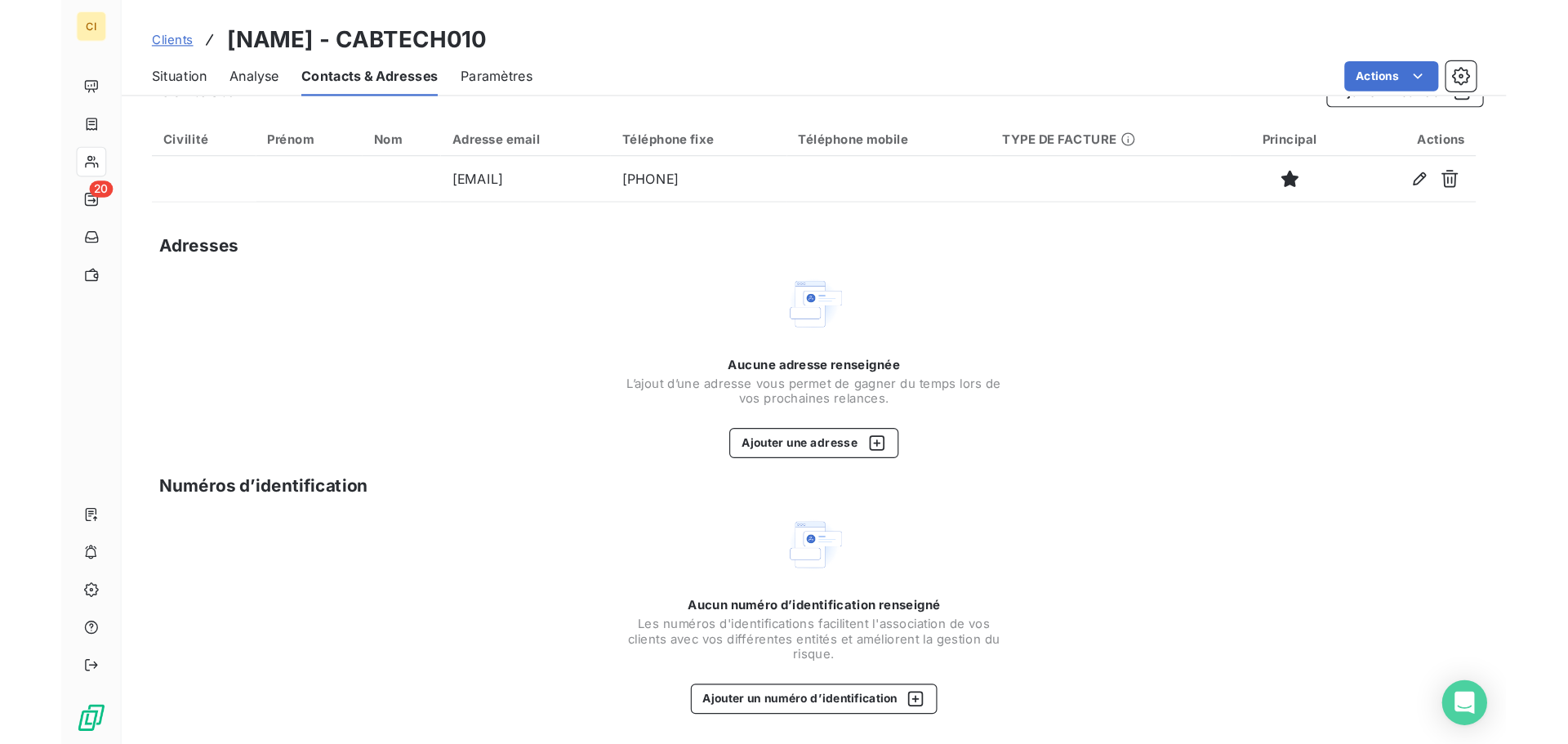 scroll, scrollTop: 0, scrollLeft: 0, axis: both 